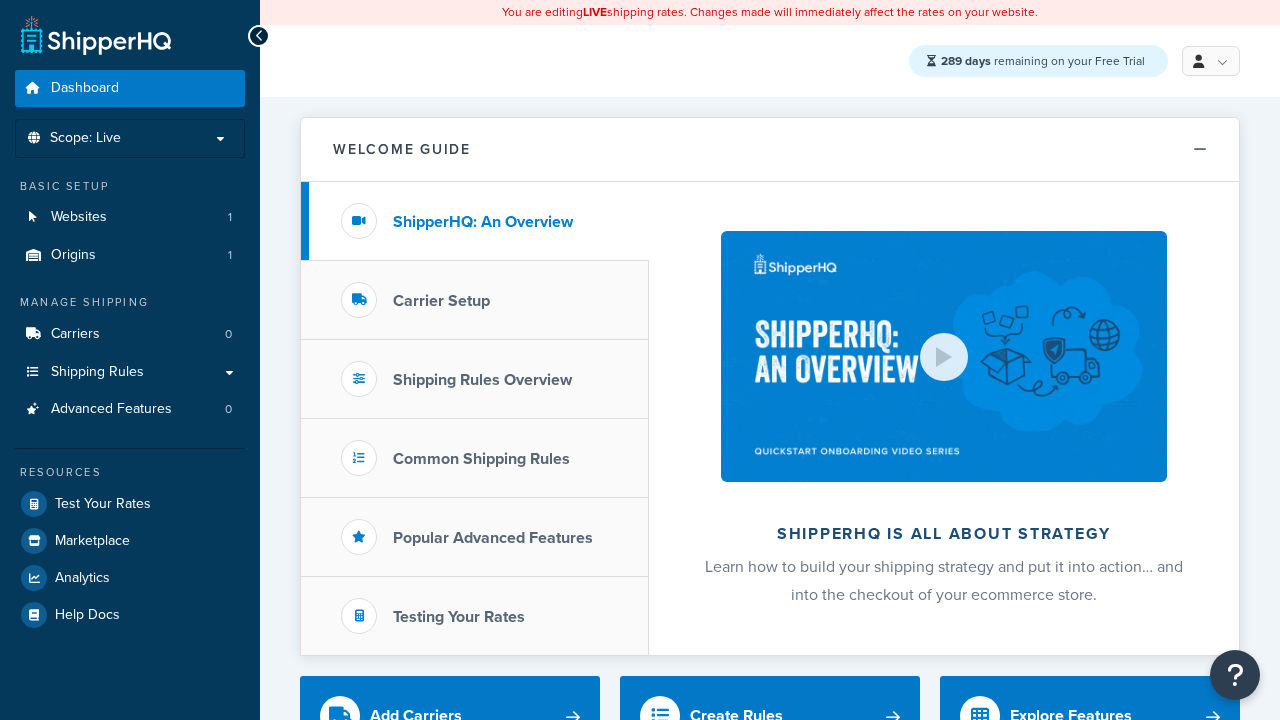 scroll, scrollTop: 0, scrollLeft: 0, axis: both 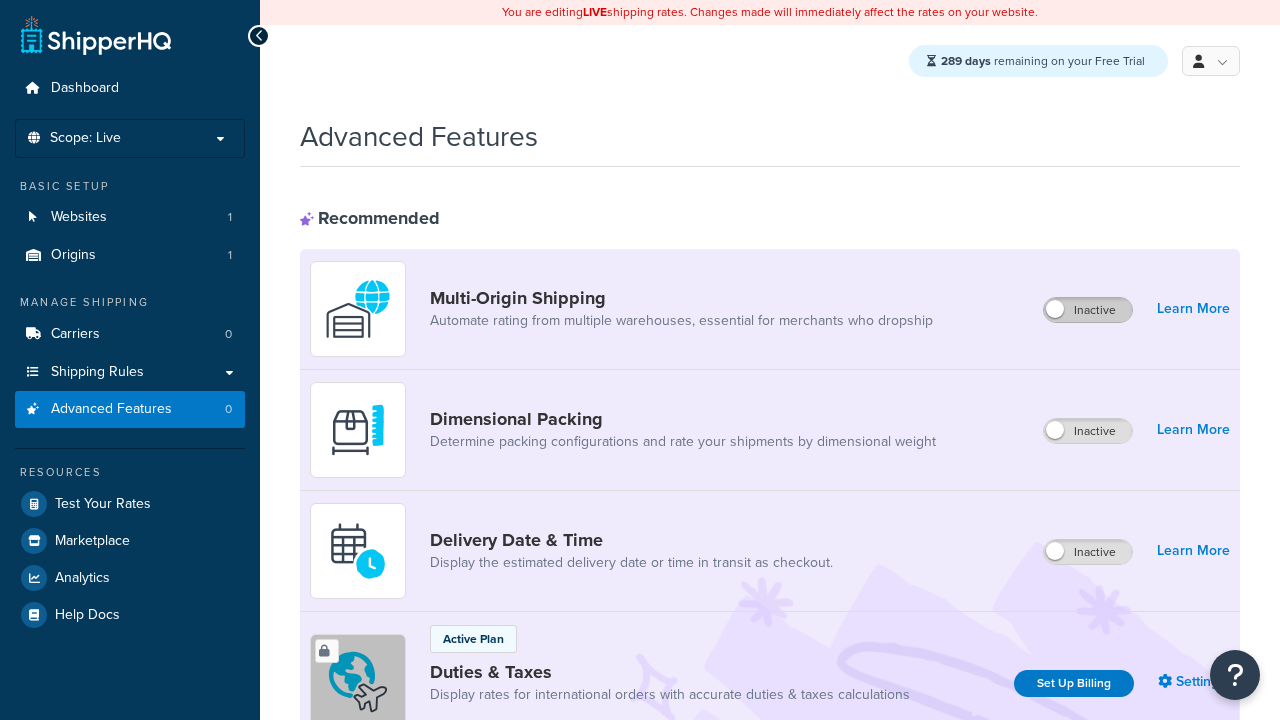click on "Inactive" at bounding box center [1088, 310] 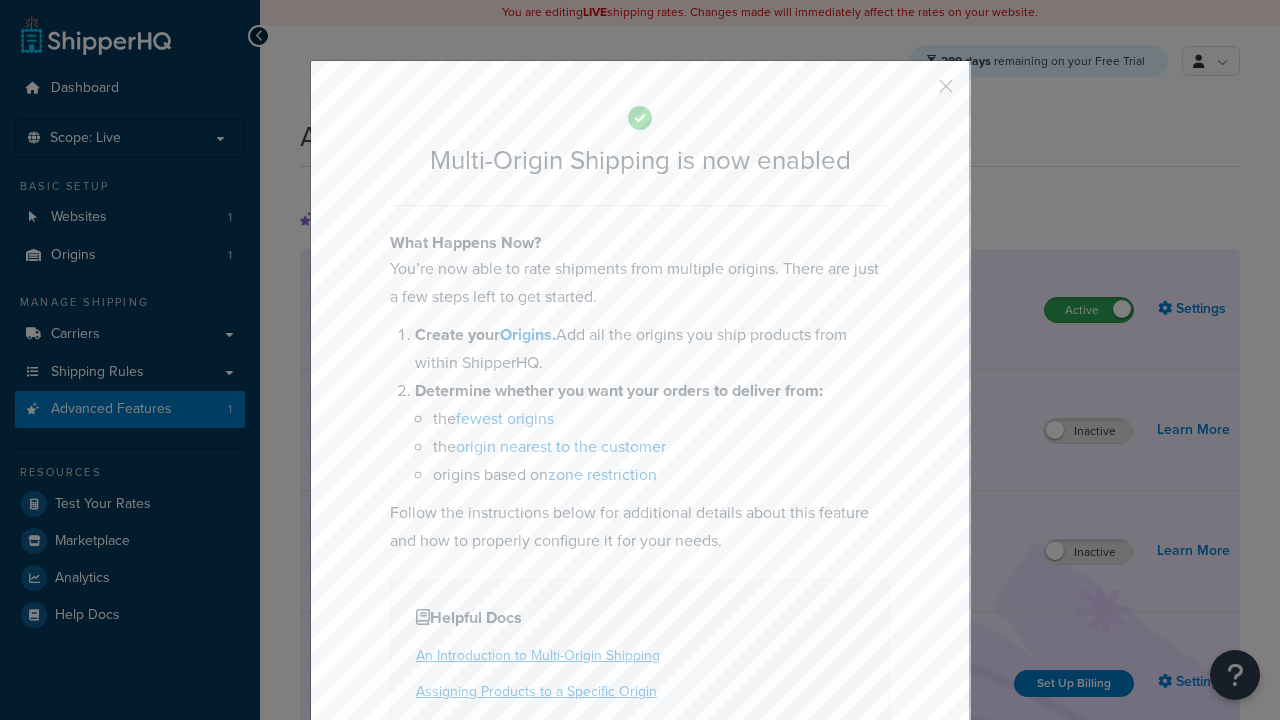 scroll, scrollTop: 0, scrollLeft: 0, axis: both 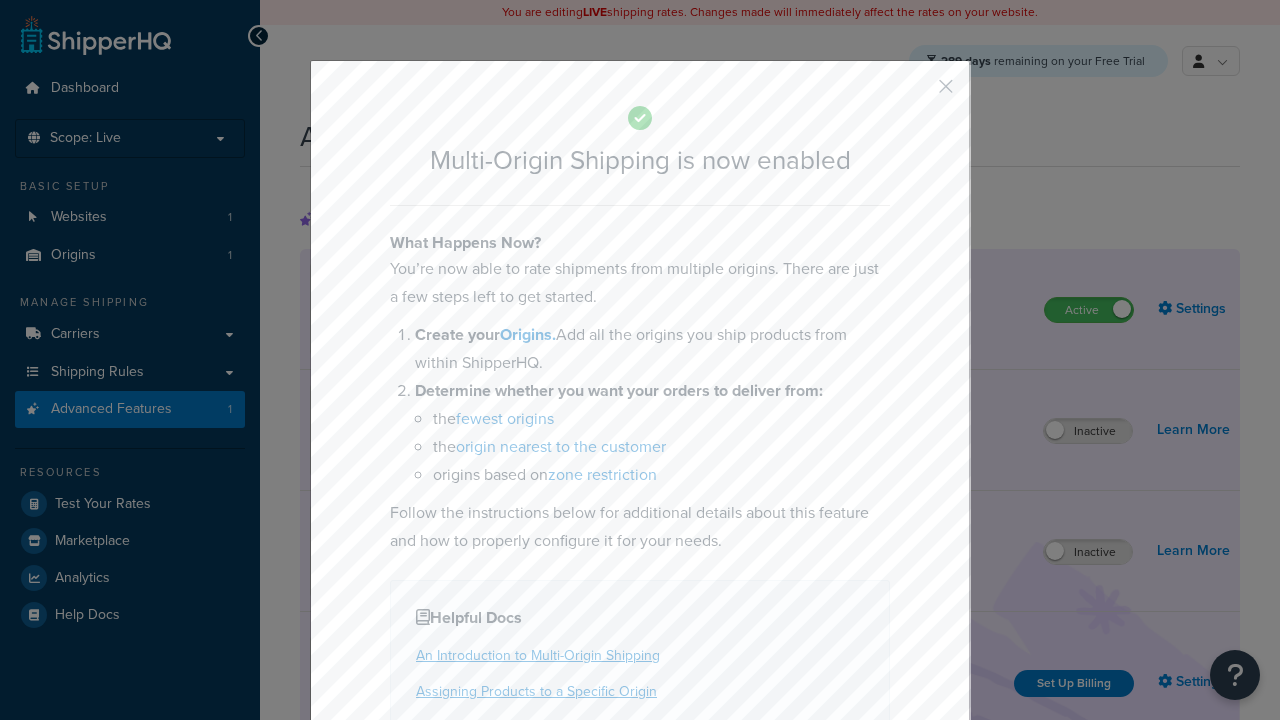 click at bounding box center [916, 93] 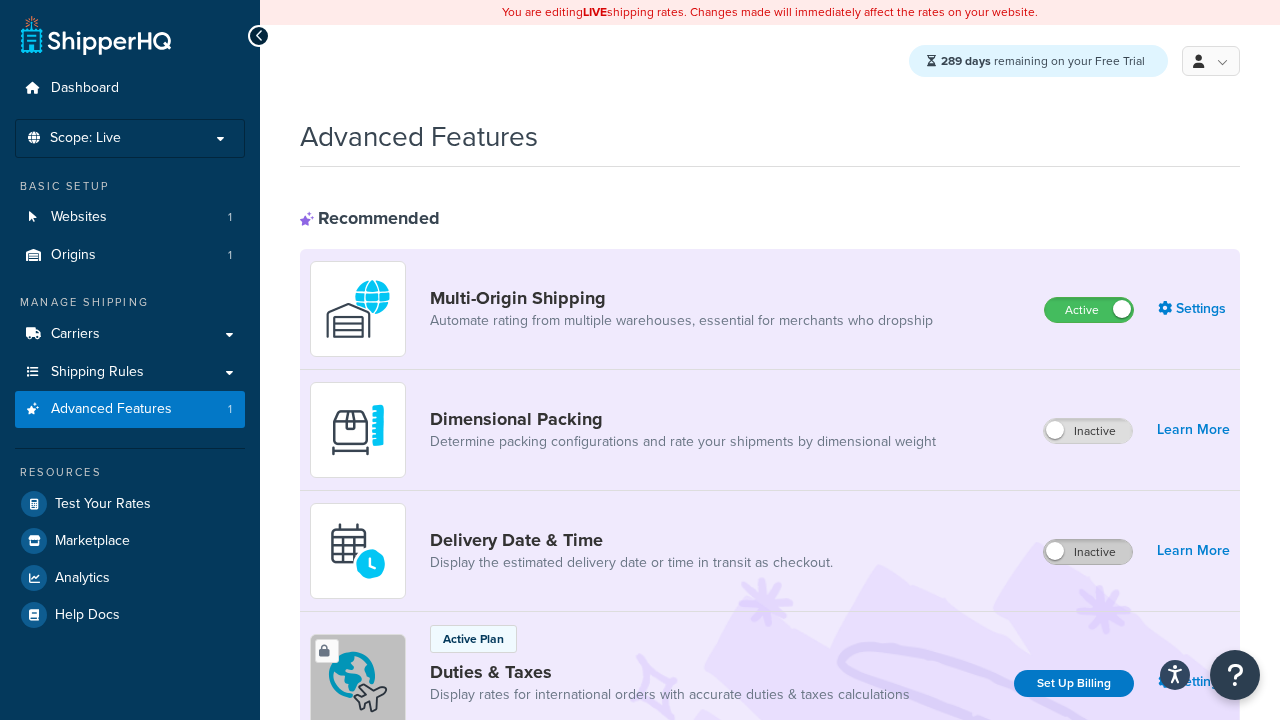 click on "Inactive" at bounding box center [1088, 552] 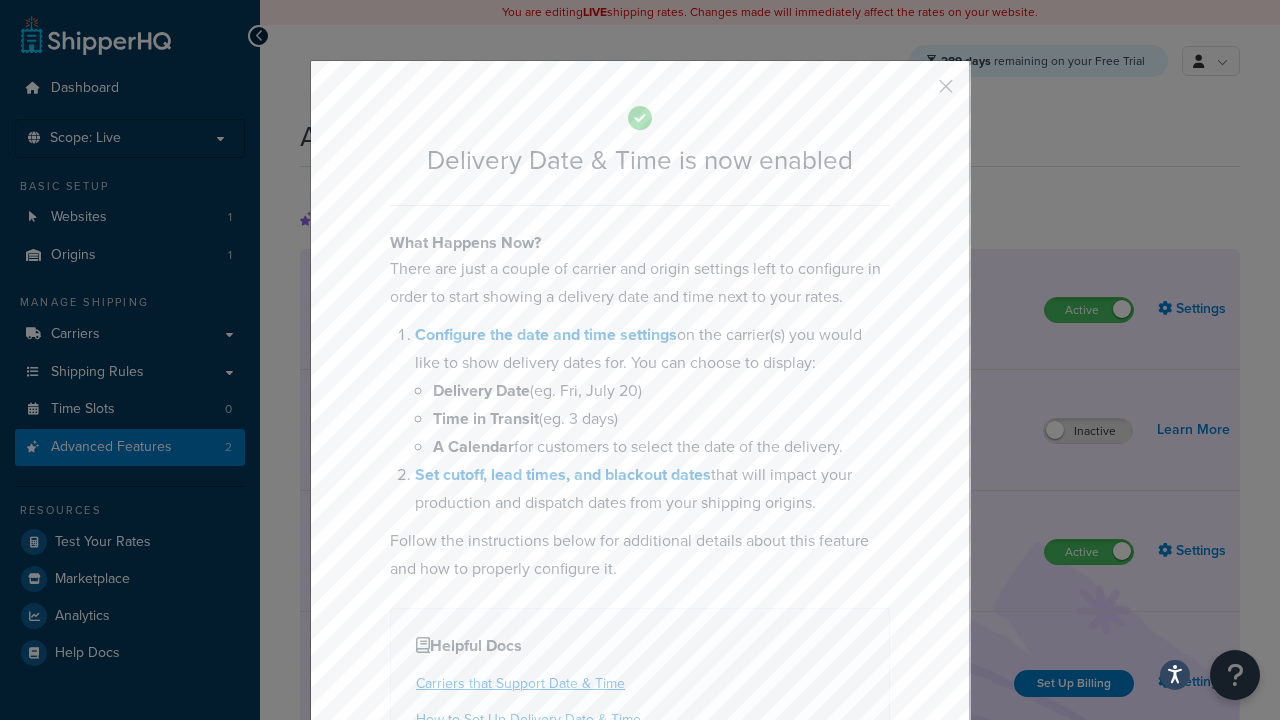 click at bounding box center (916, 93) 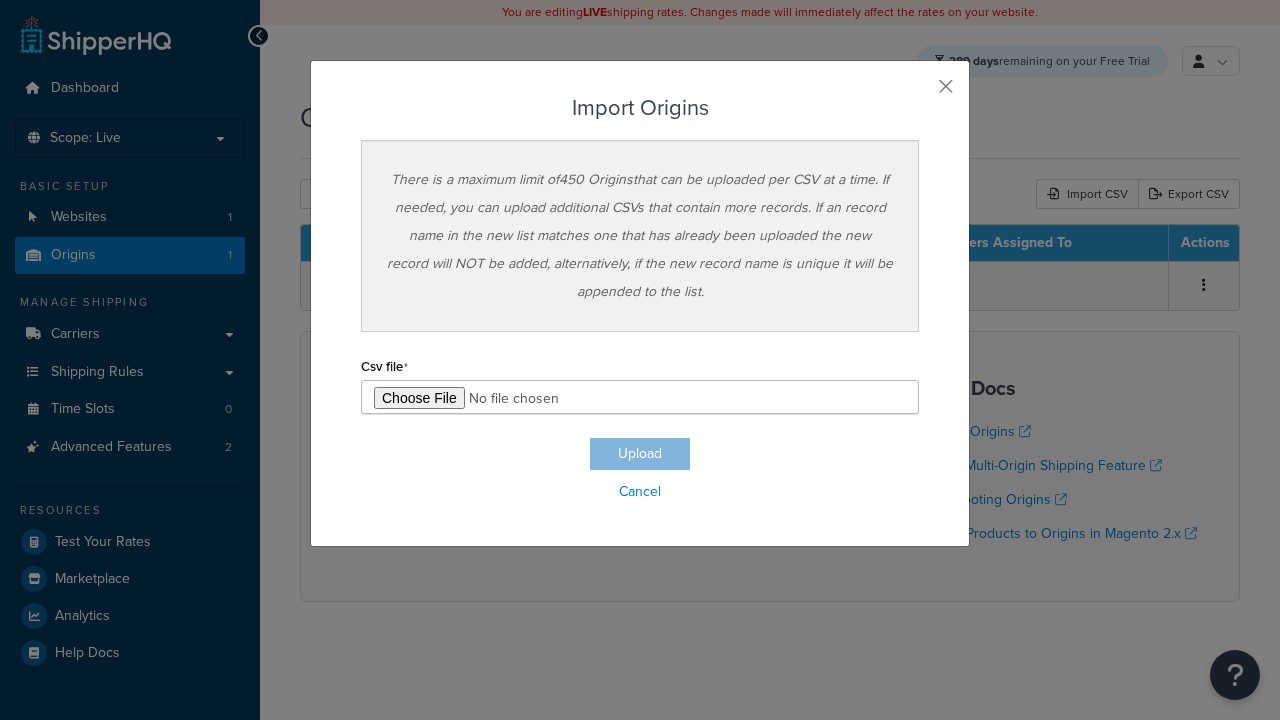 scroll, scrollTop: 0, scrollLeft: 0, axis: both 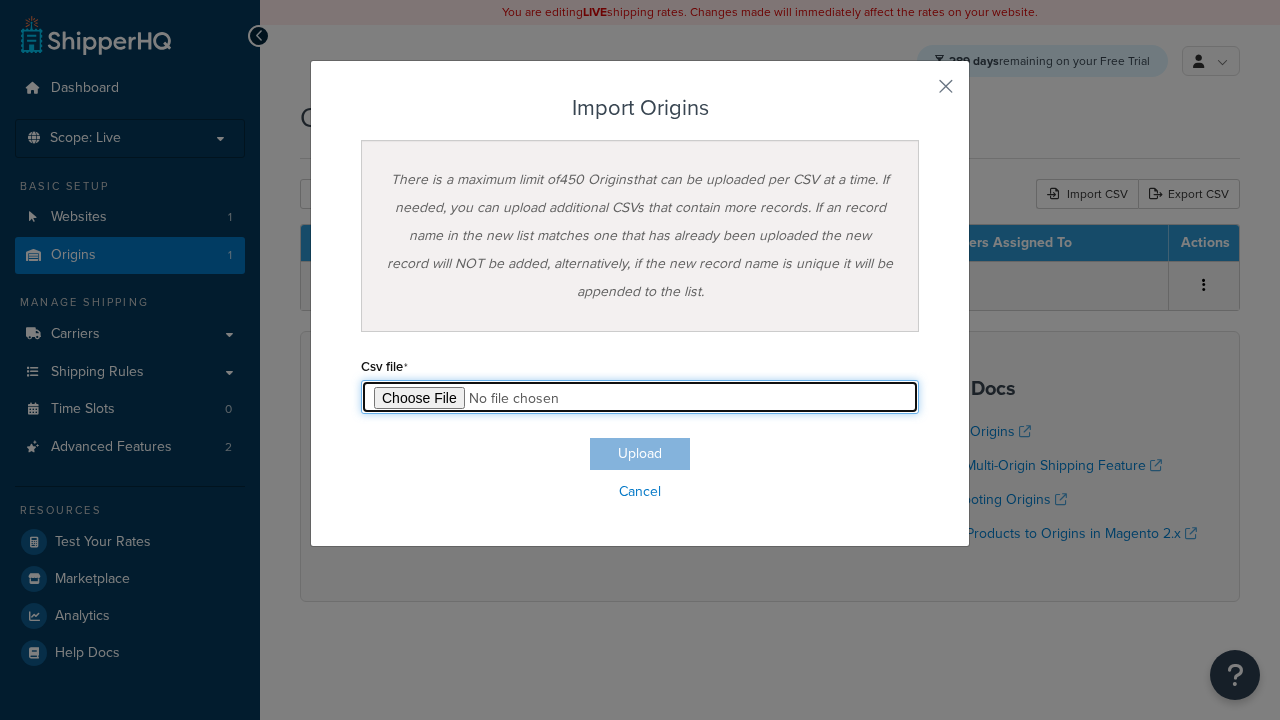 click at bounding box center [640, 397] 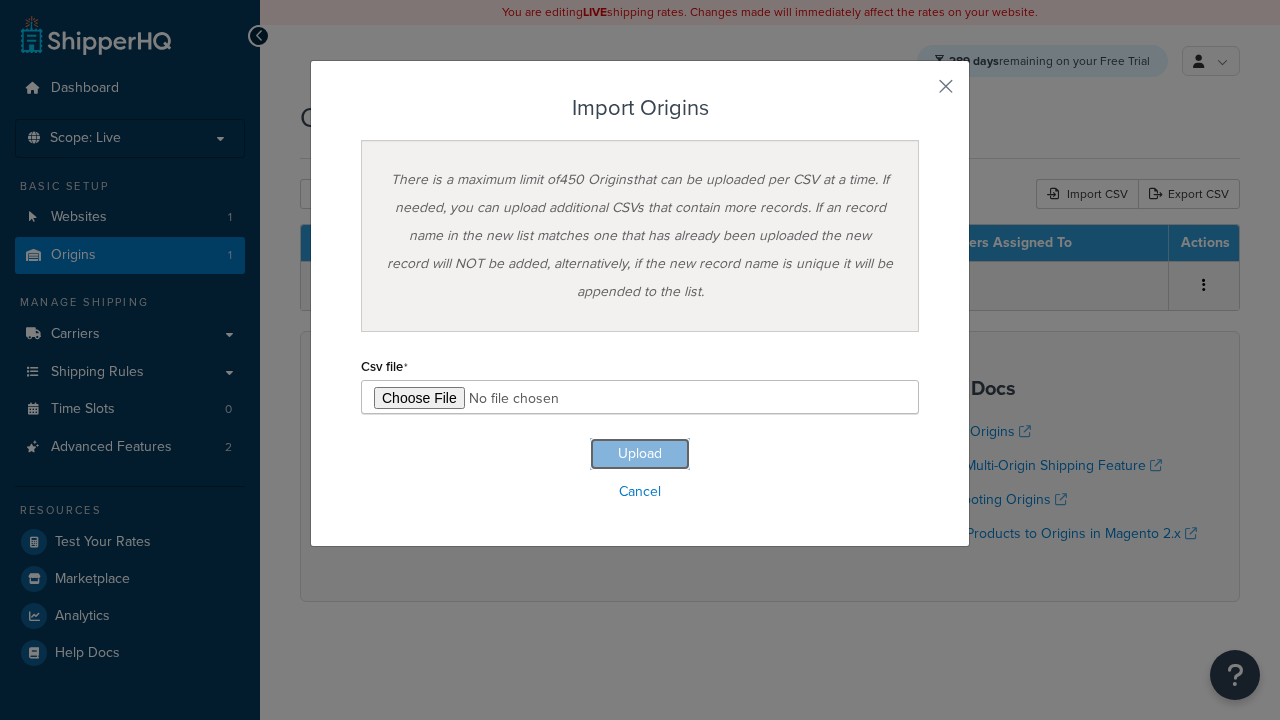 click on "Upload" at bounding box center [640, 454] 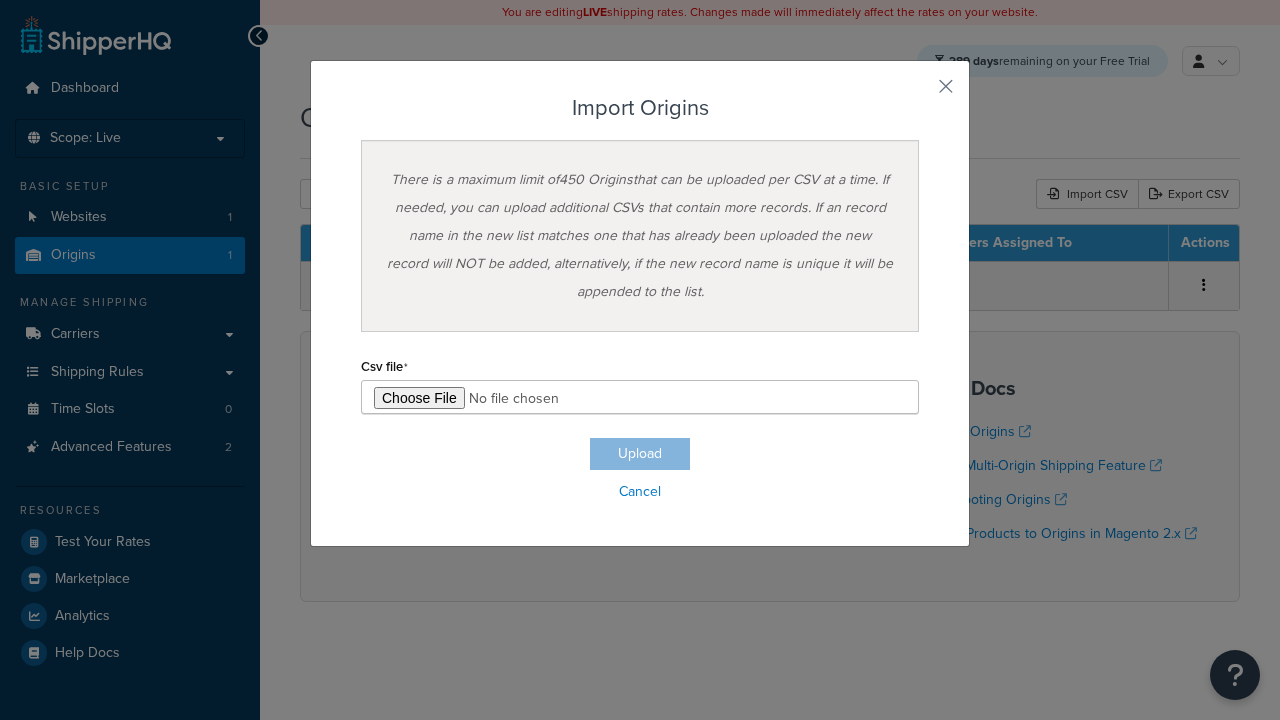 click on "Import Origins" at bounding box center [640, 108] 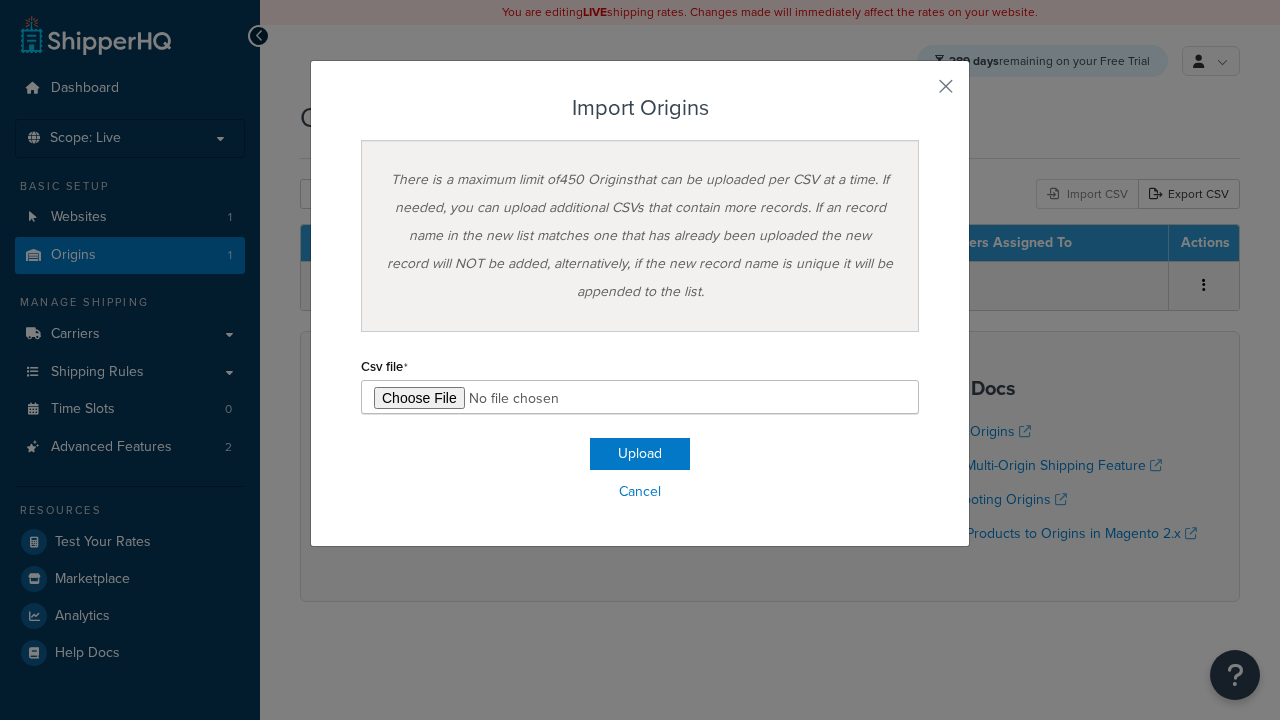 click on "There is a maximum limit of  450   Origins  that can be uploaded per CSV at a time. If needed, you can upload additional CSVs that contain more records. If an record name in the new list matches one that has already been uploaded the new record will NOT be added, alternatively, if the new record name is unique it will be appended to the list." at bounding box center (640, 236) 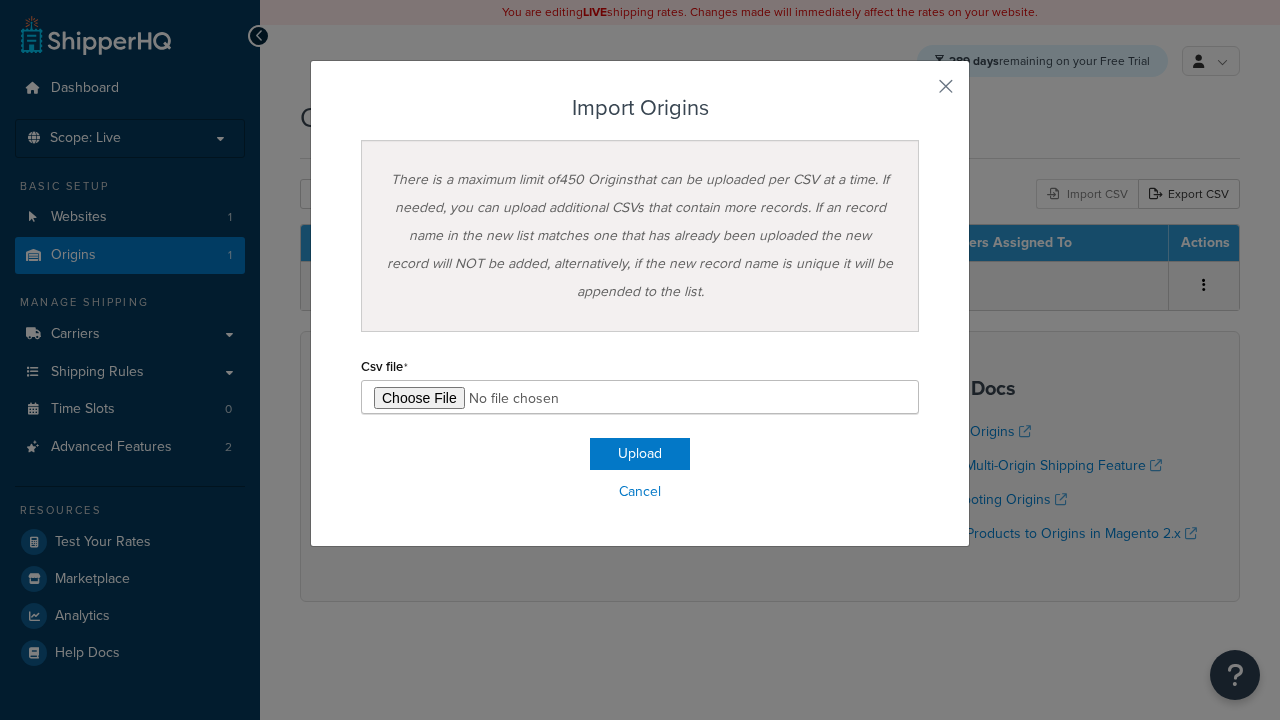 scroll, scrollTop: 0, scrollLeft: 0, axis: both 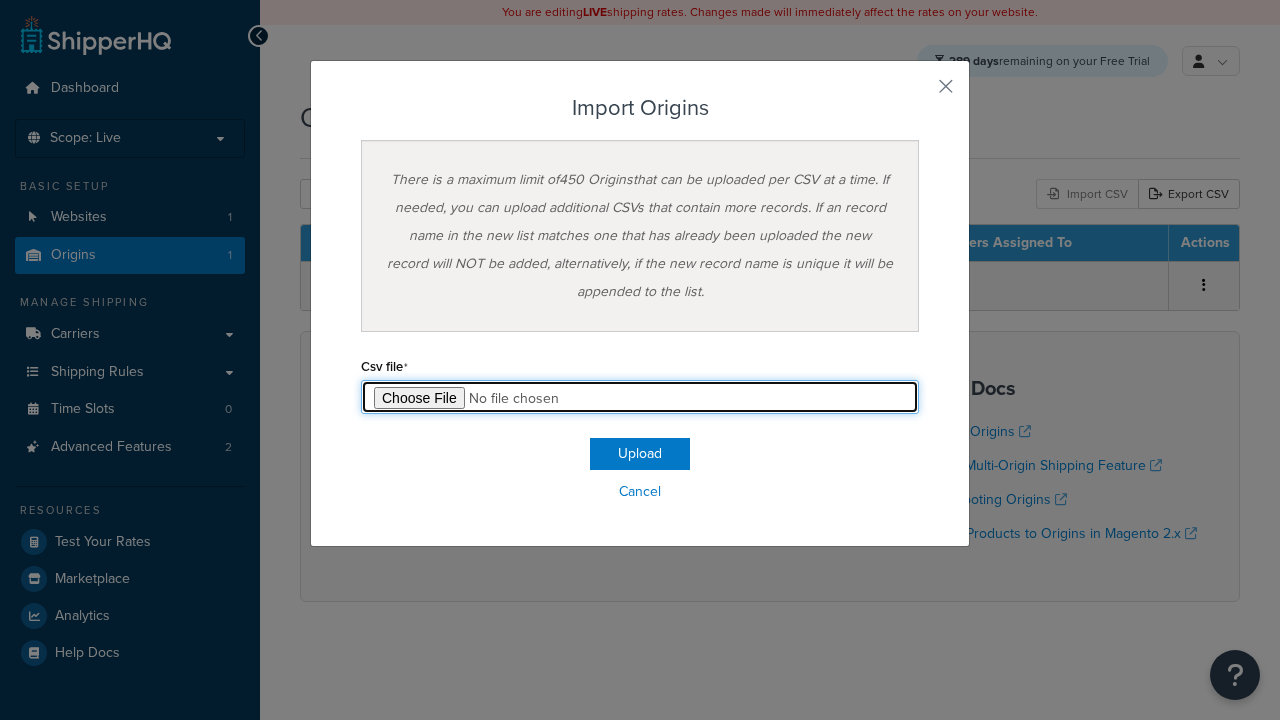 click at bounding box center (640, 397) 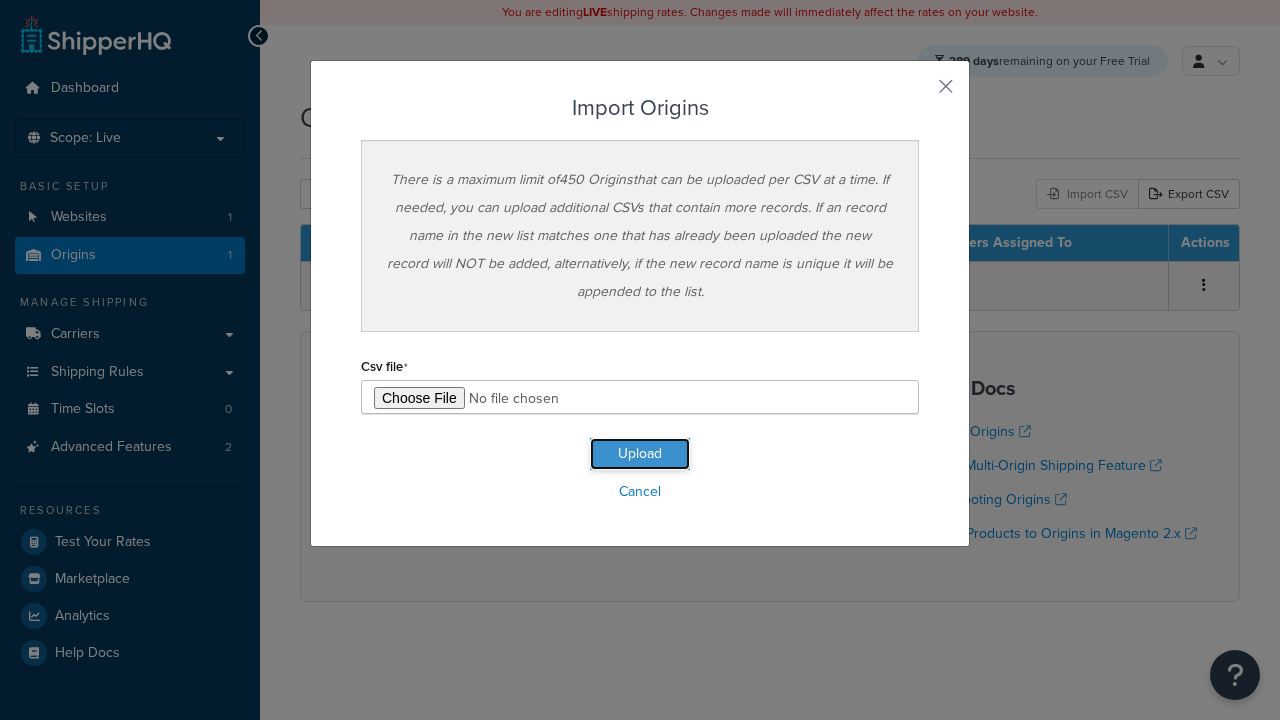 click on "Upload" at bounding box center (640, 454) 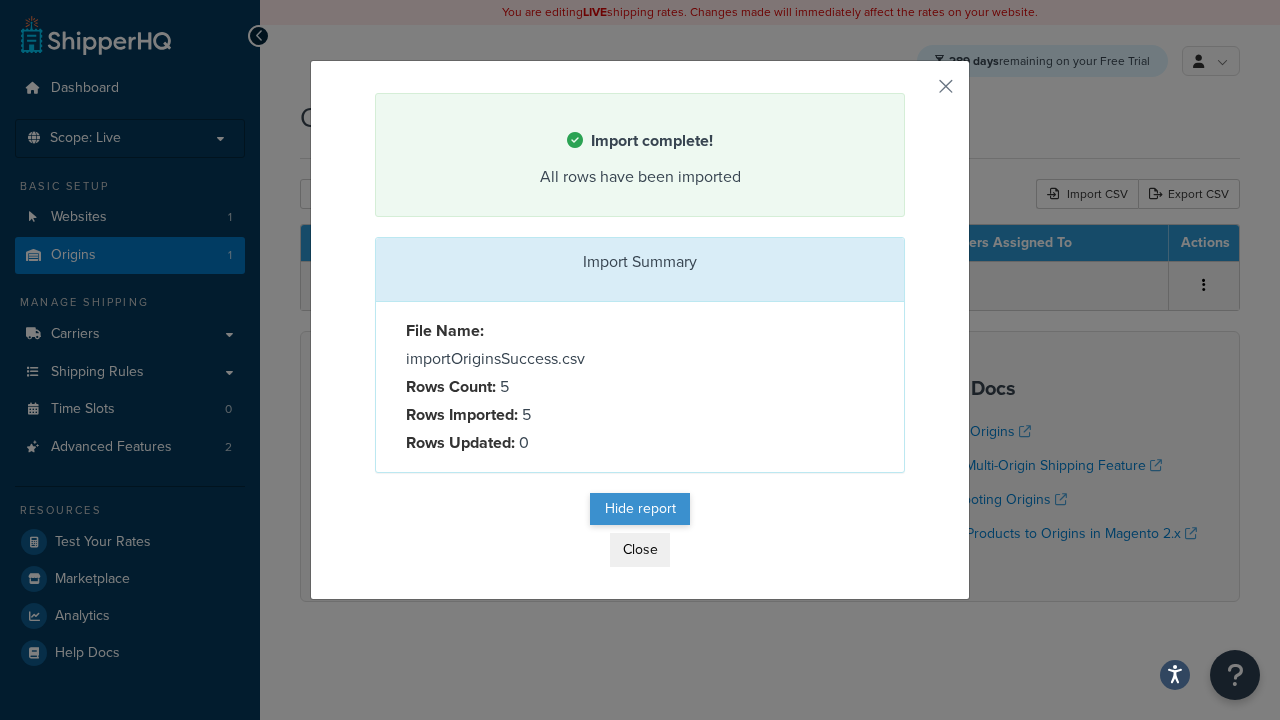 click on "Hide report" at bounding box center (640, 509) 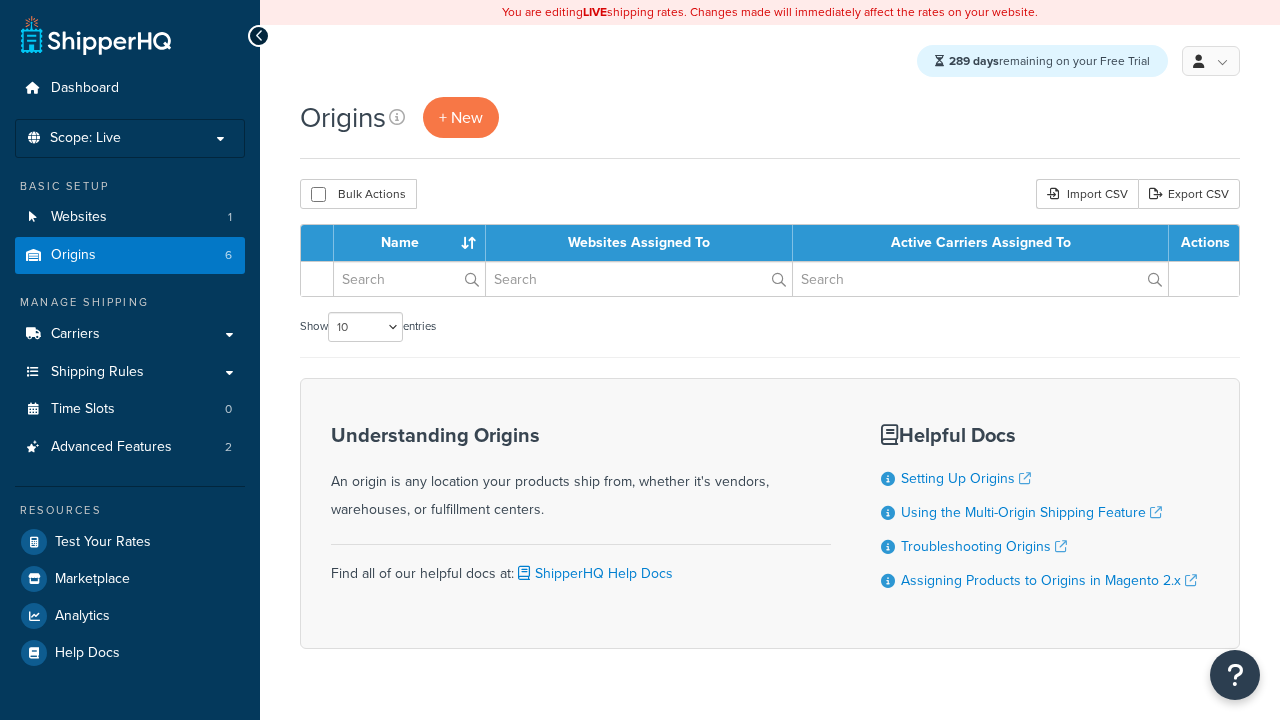 scroll, scrollTop: 0, scrollLeft: 0, axis: both 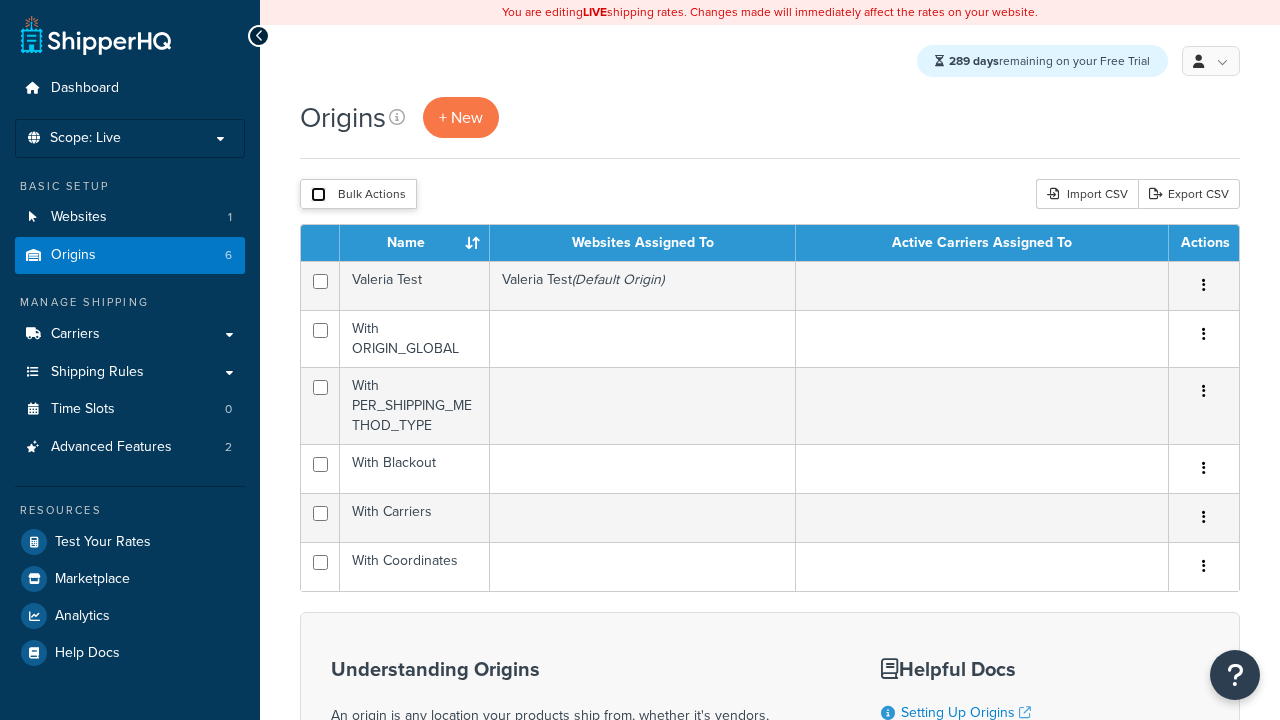 click at bounding box center (318, 194) 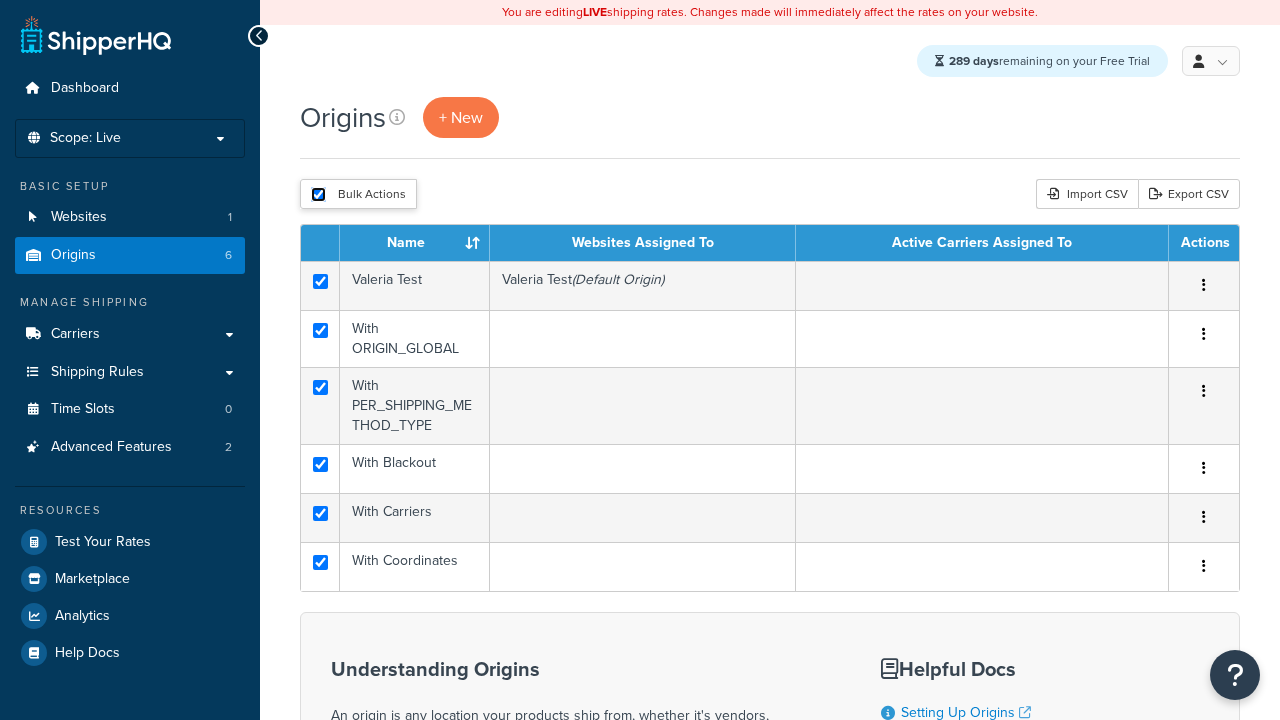 checkbox on "true" 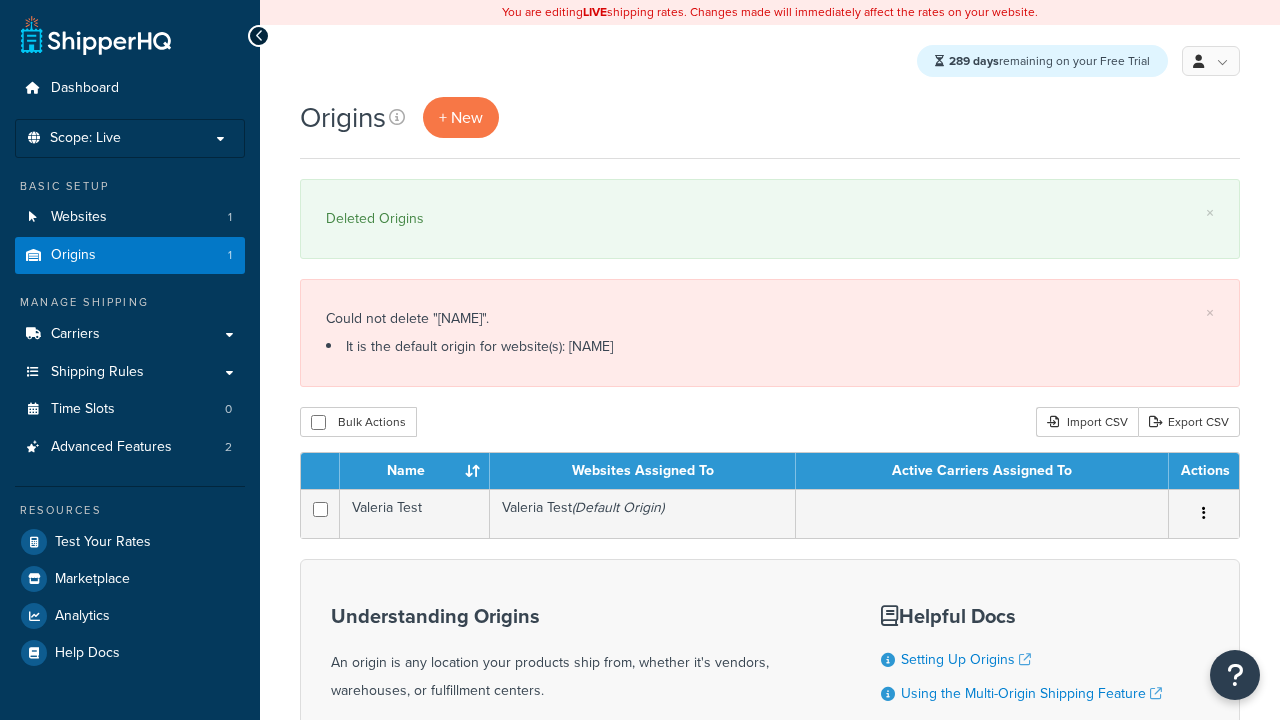 scroll, scrollTop: 0, scrollLeft: 0, axis: both 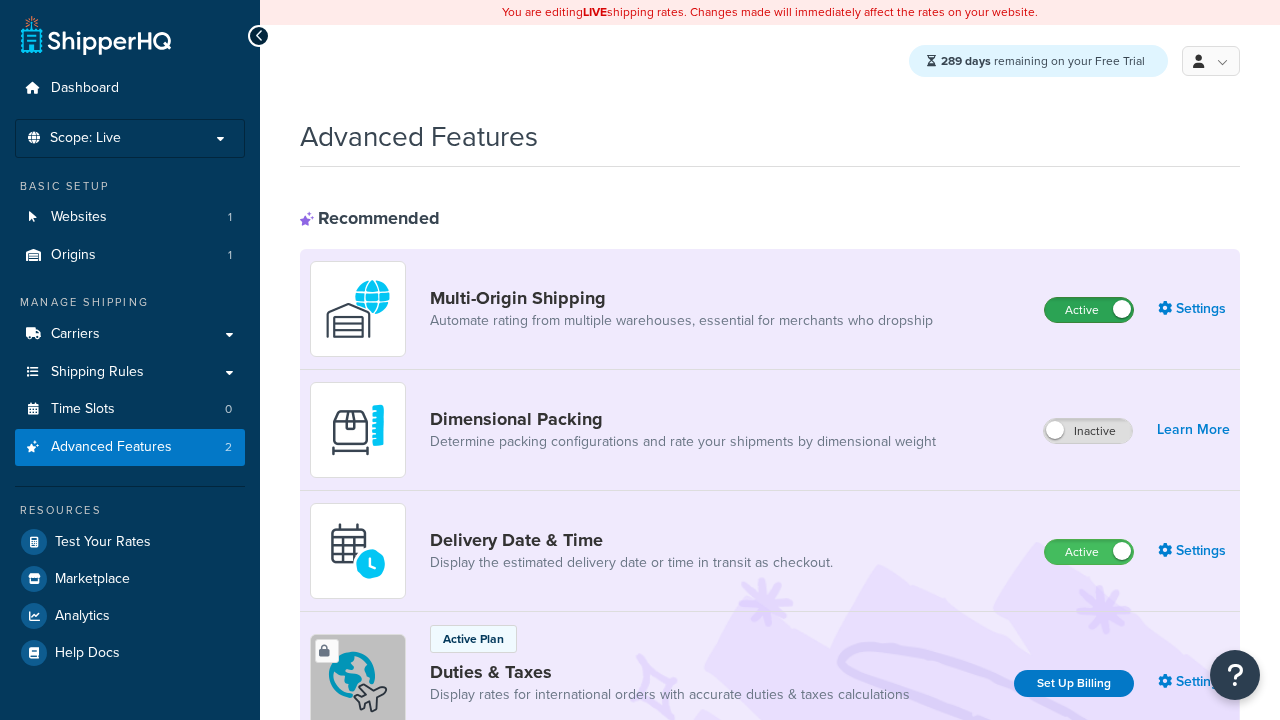 click on "Active" at bounding box center (1089, 310) 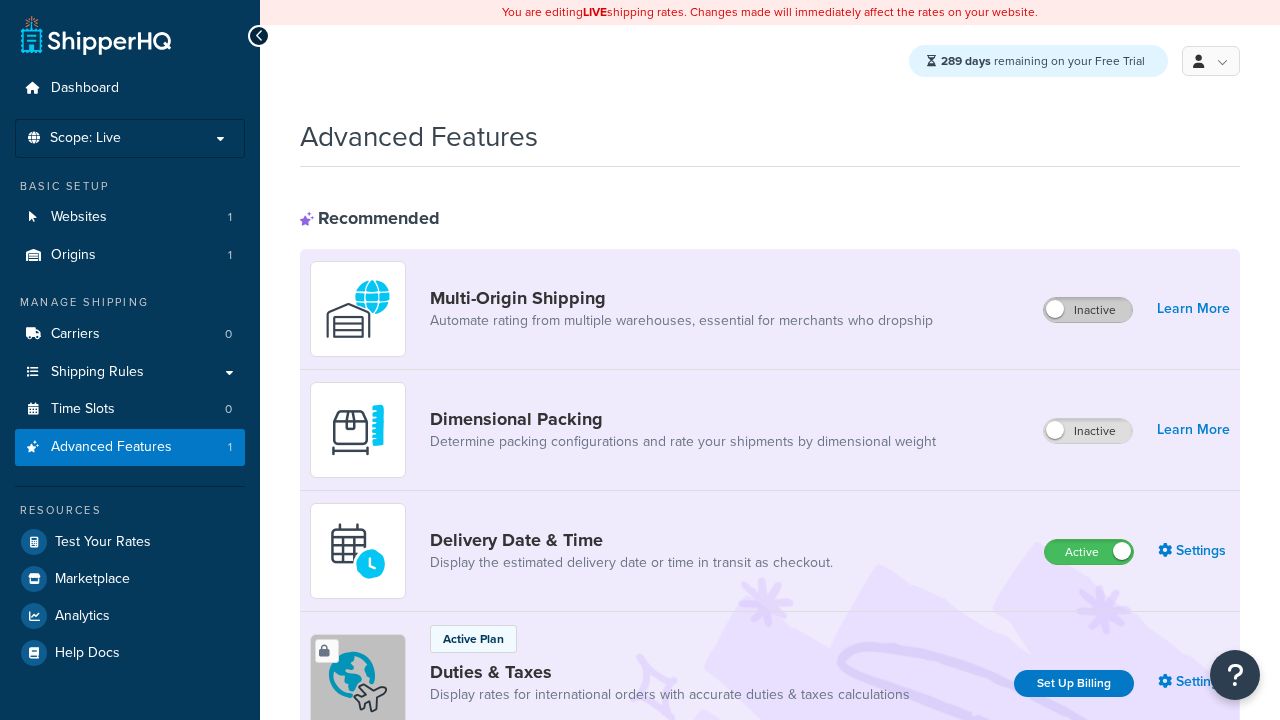 scroll, scrollTop: 0, scrollLeft: 0, axis: both 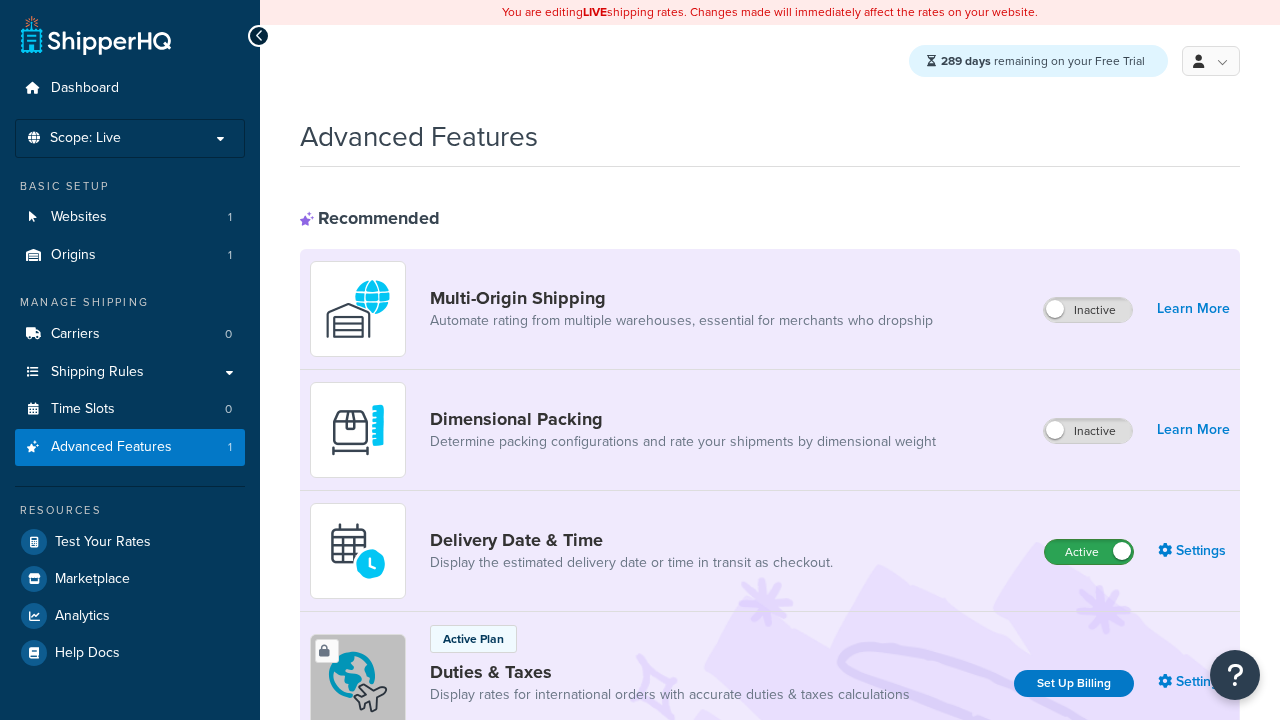 click on "Active" at bounding box center [1089, 552] 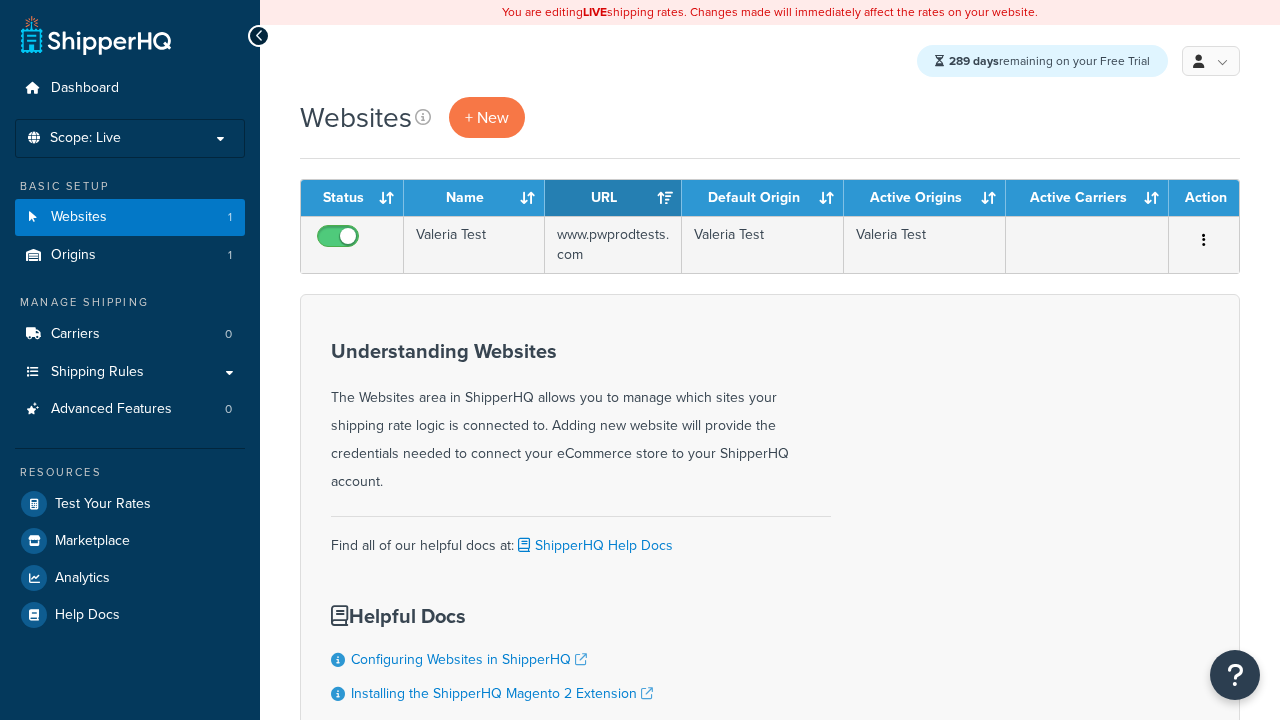 scroll, scrollTop: 0, scrollLeft: 0, axis: both 